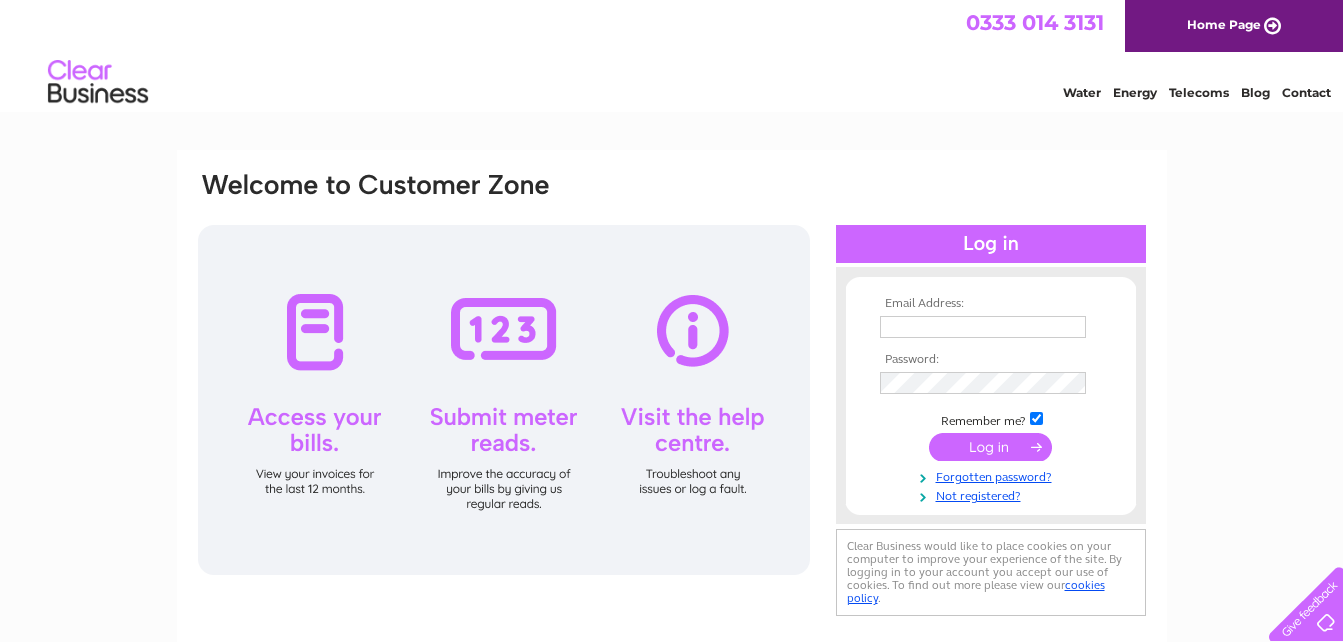 scroll, scrollTop: 0, scrollLeft: 0, axis: both 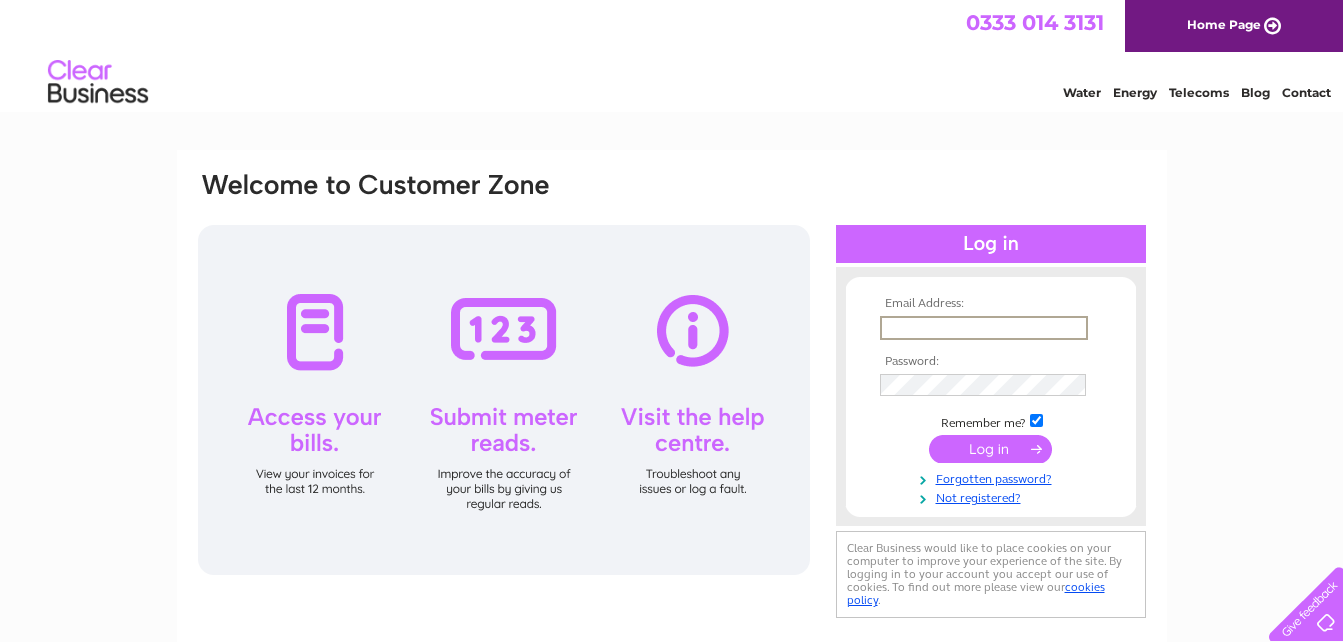 click at bounding box center (984, 328) 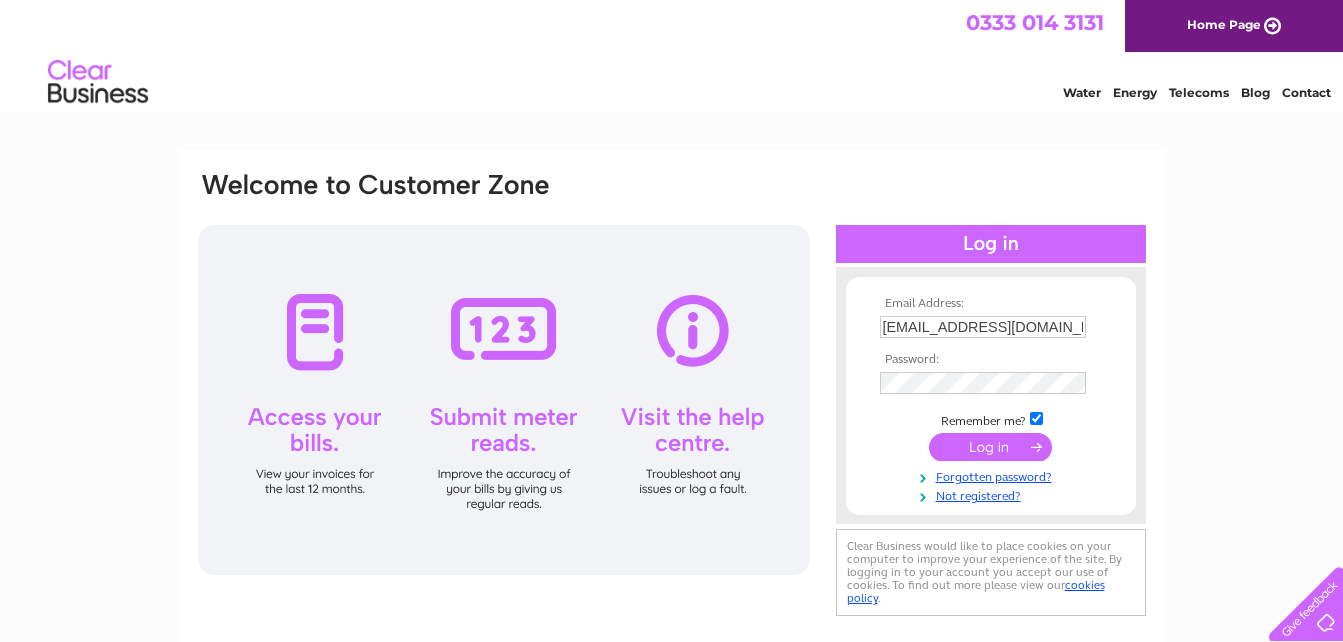 click at bounding box center (1036, 418) 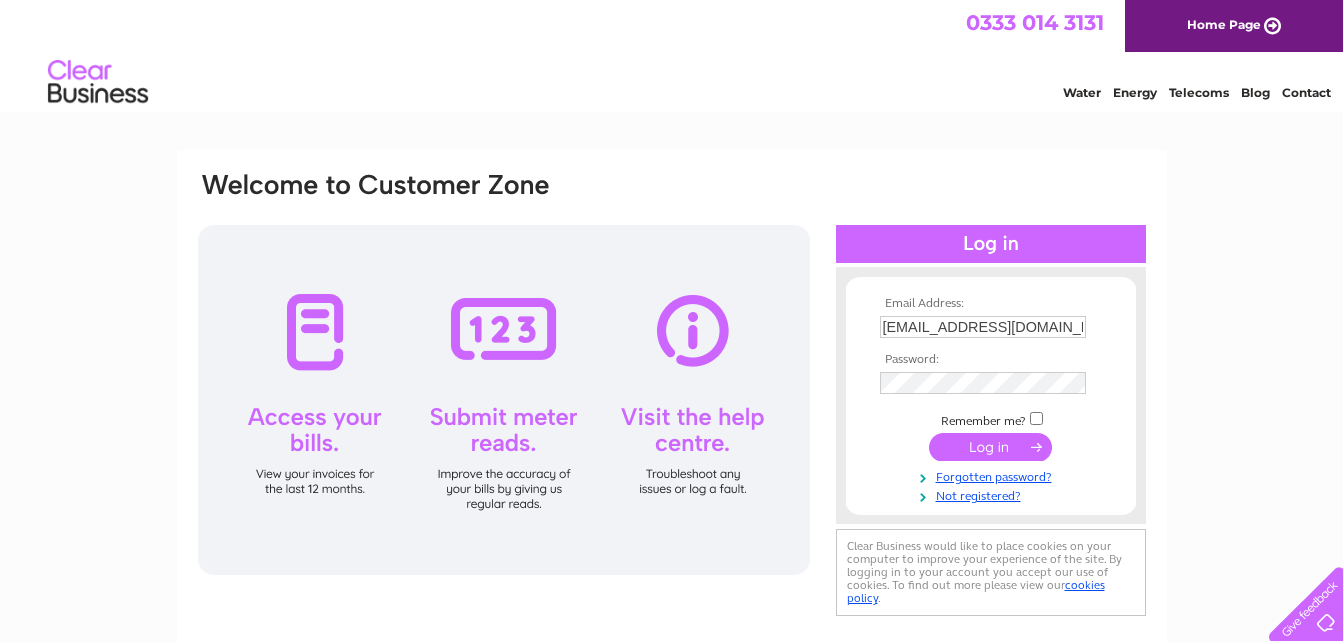 click at bounding box center (990, 447) 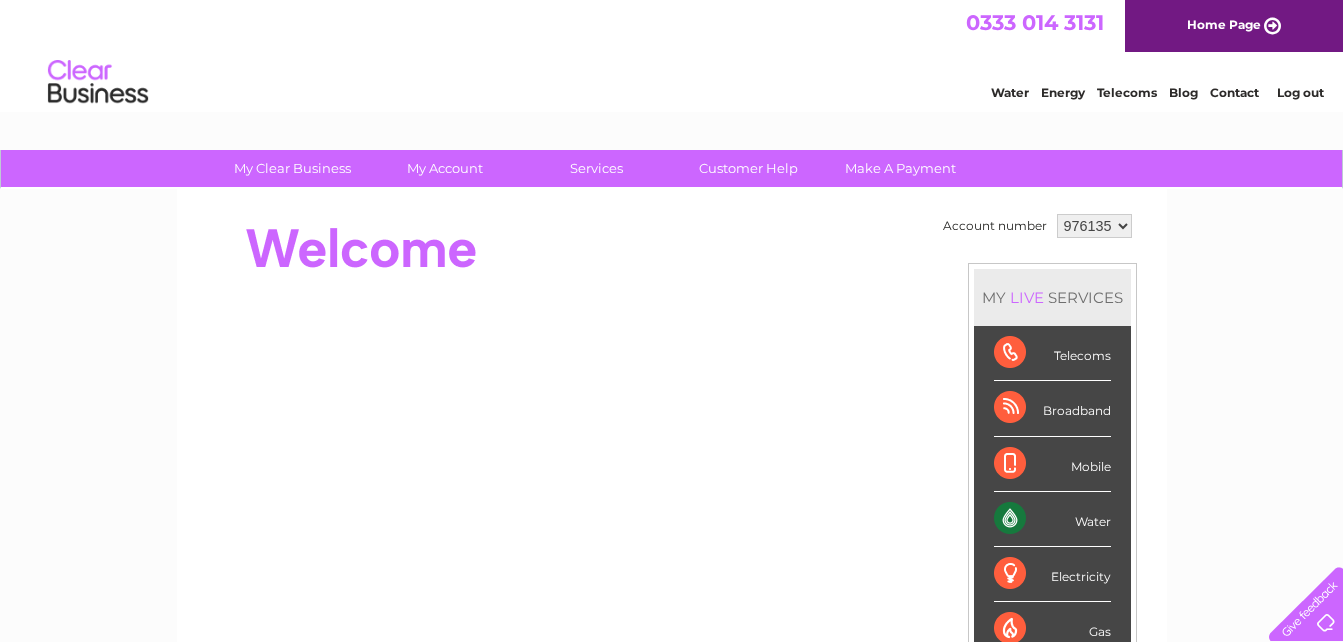 scroll, scrollTop: 0, scrollLeft: 0, axis: both 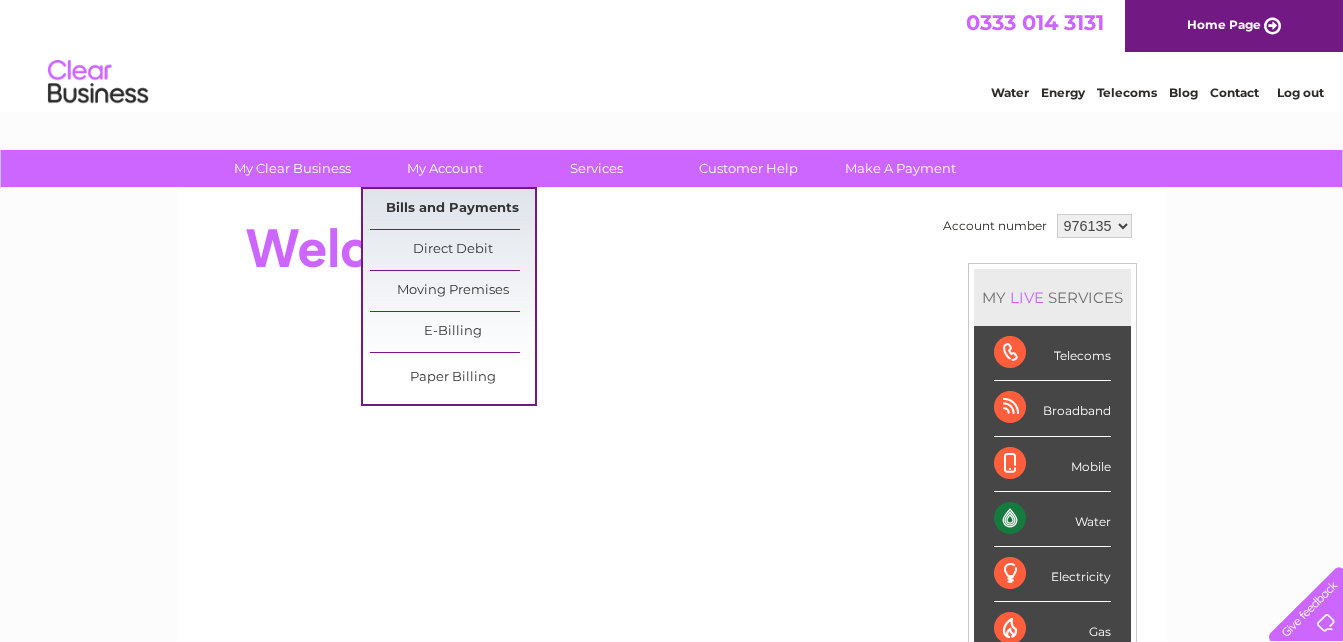 click on "Bills and Payments" at bounding box center (452, 209) 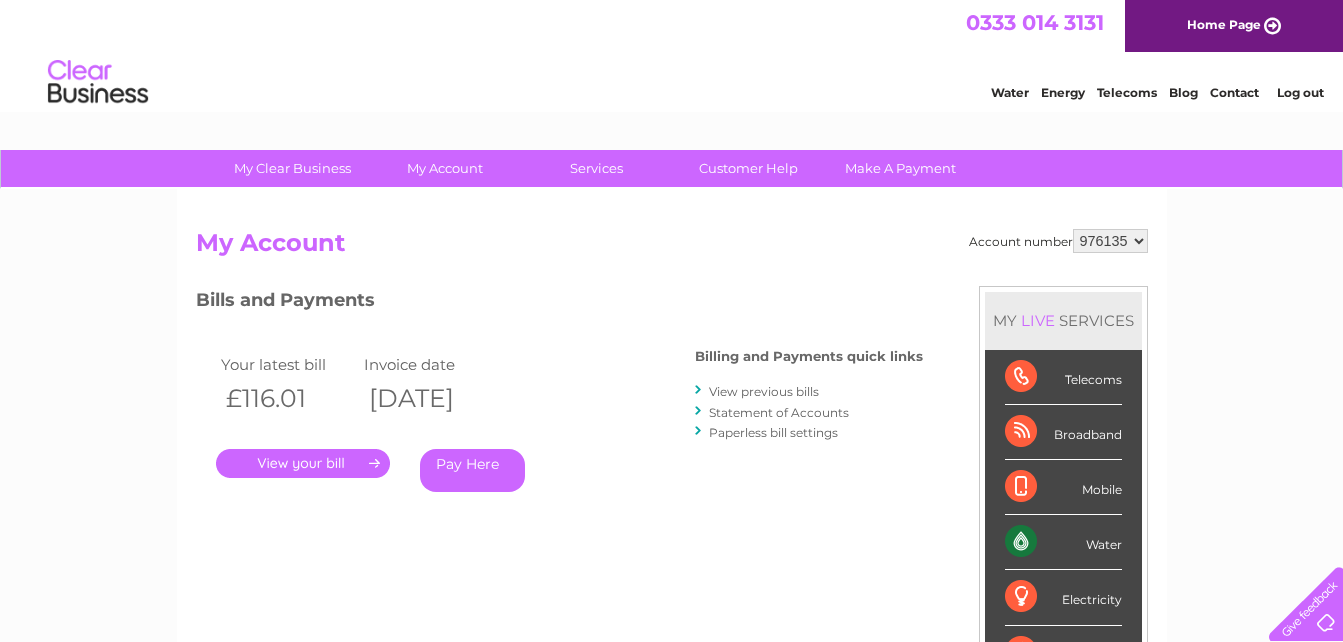 scroll, scrollTop: 0, scrollLeft: 0, axis: both 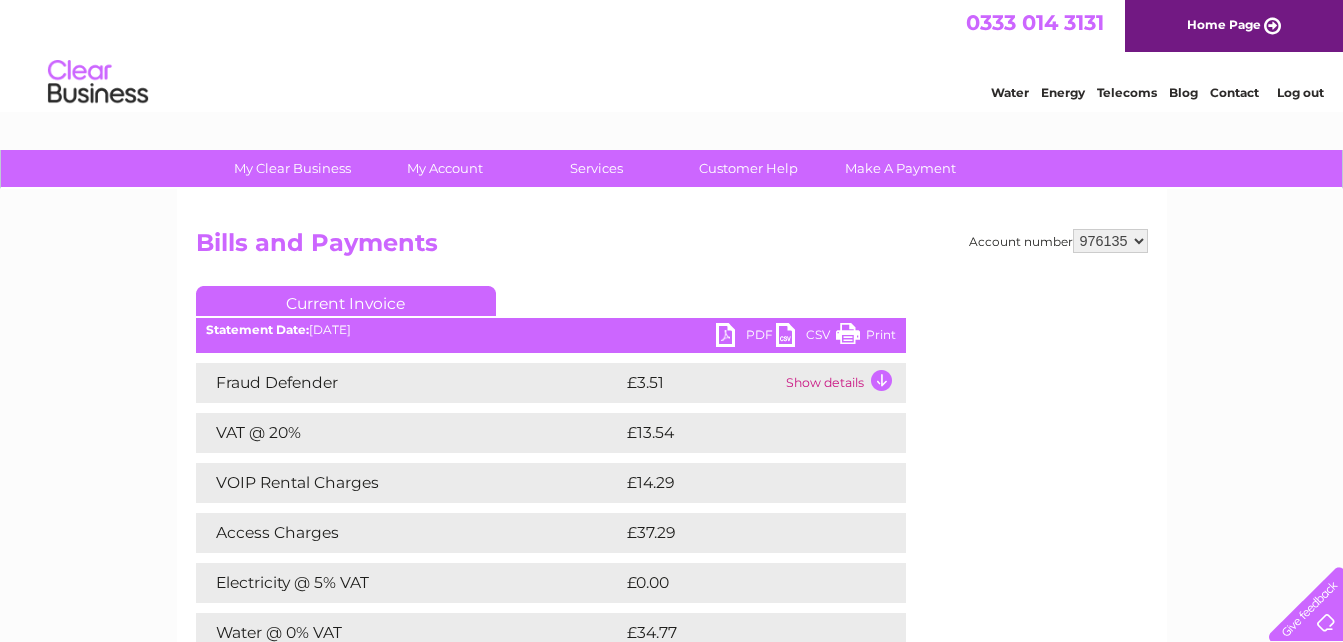 click on "PDF" at bounding box center [746, 337] 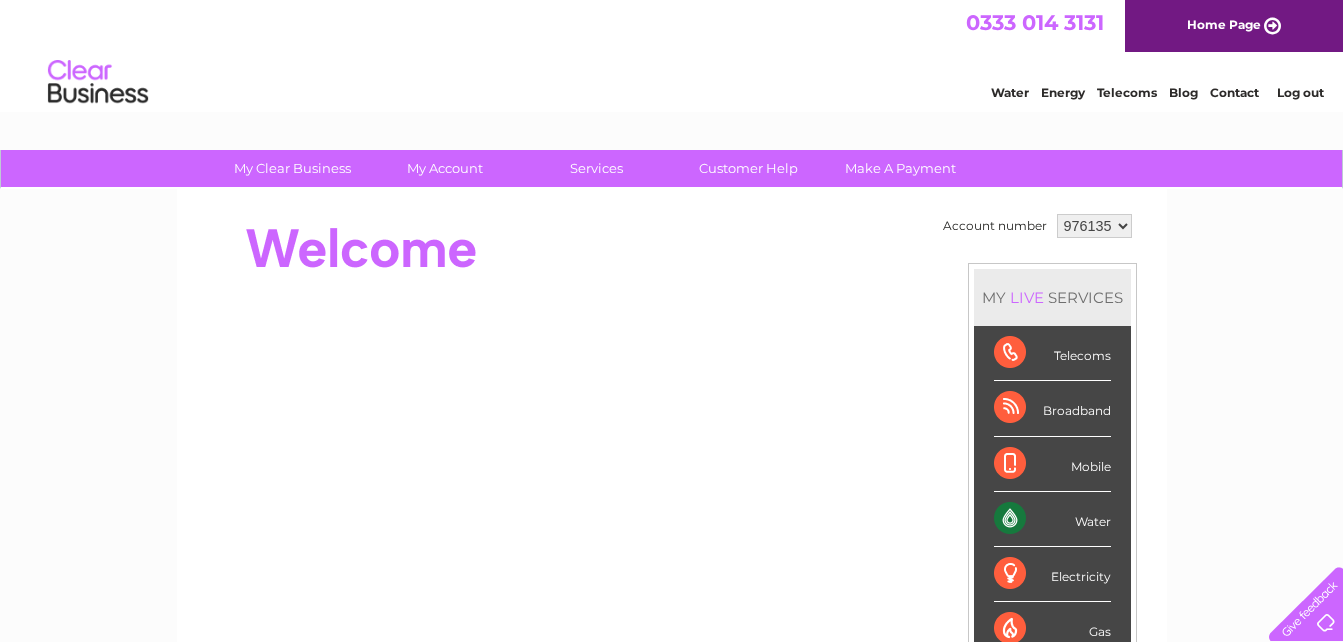 scroll, scrollTop: 0, scrollLeft: 0, axis: both 